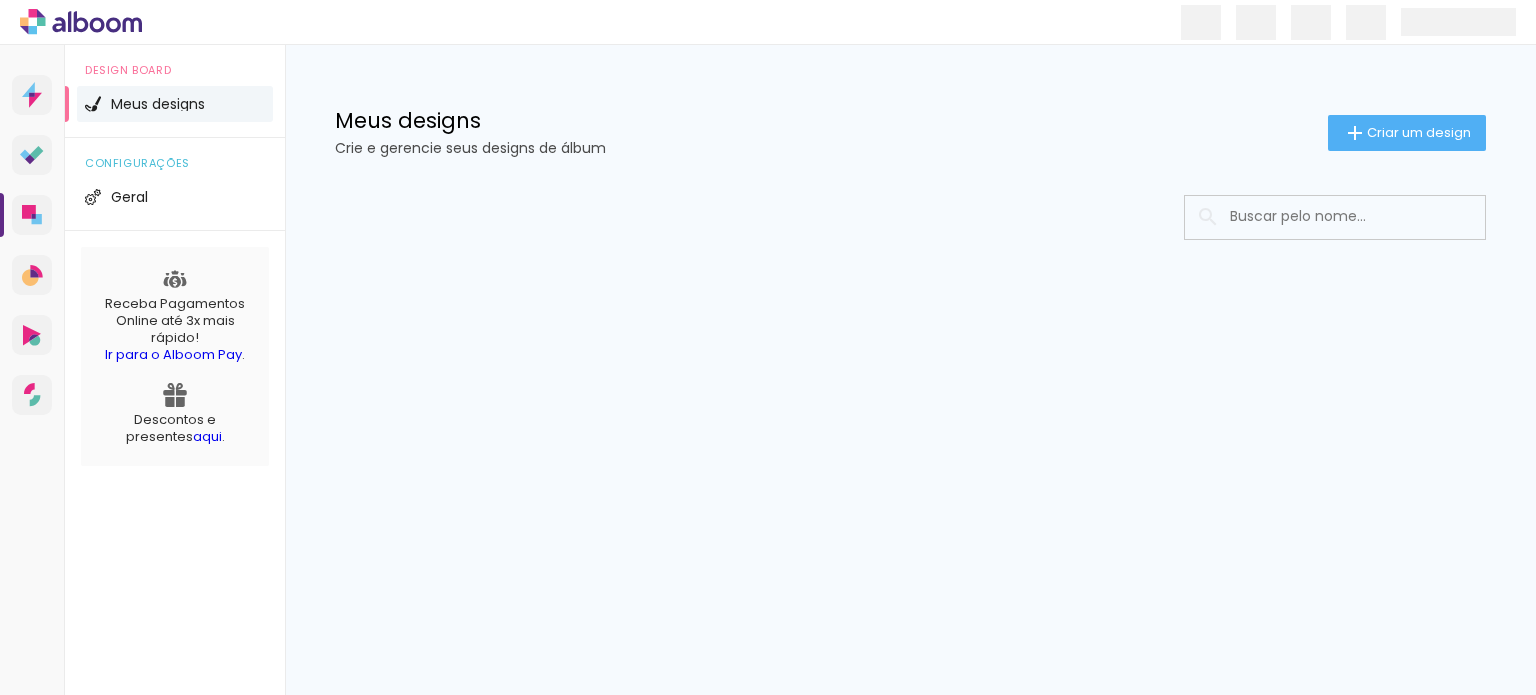 scroll, scrollTop: 0, scrollLeft: 0, axis: both 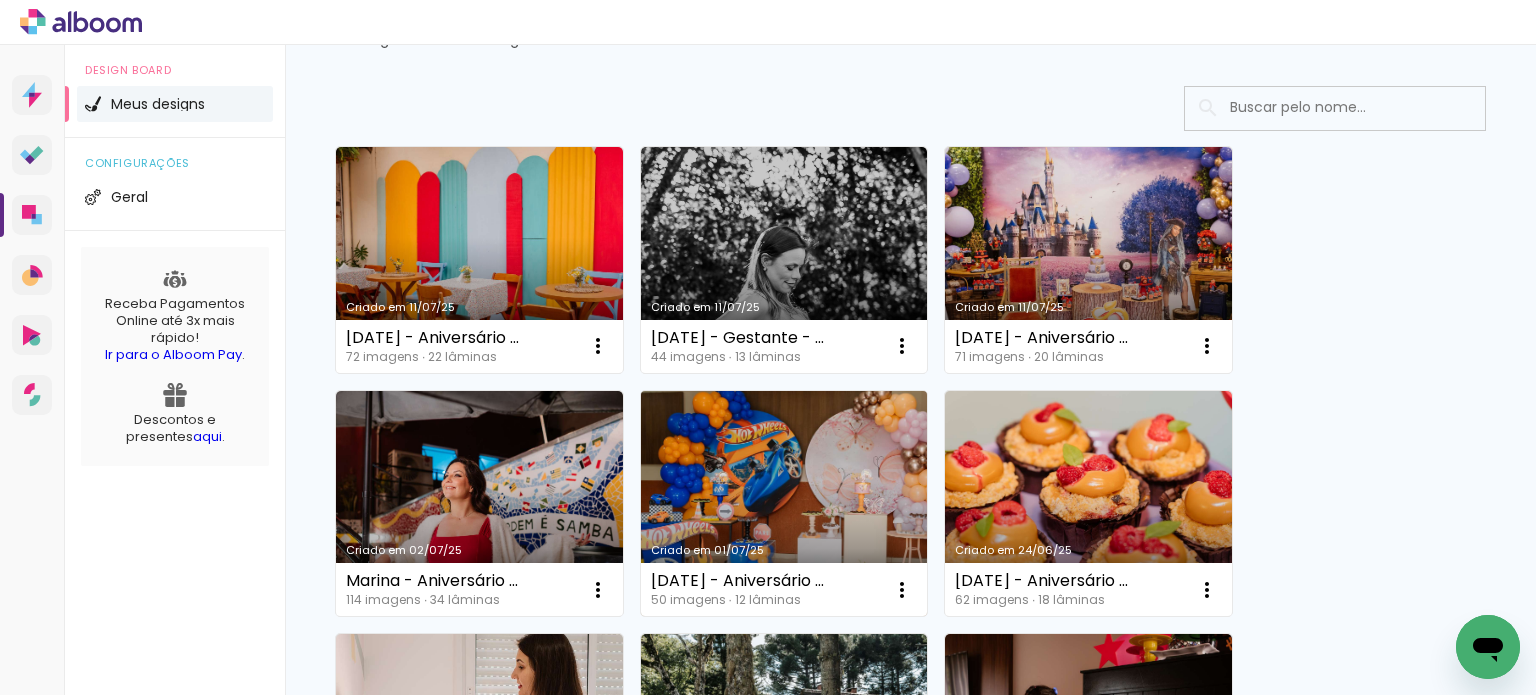 click on "Criado em 01/07/25" at bounding box center (784, 504) 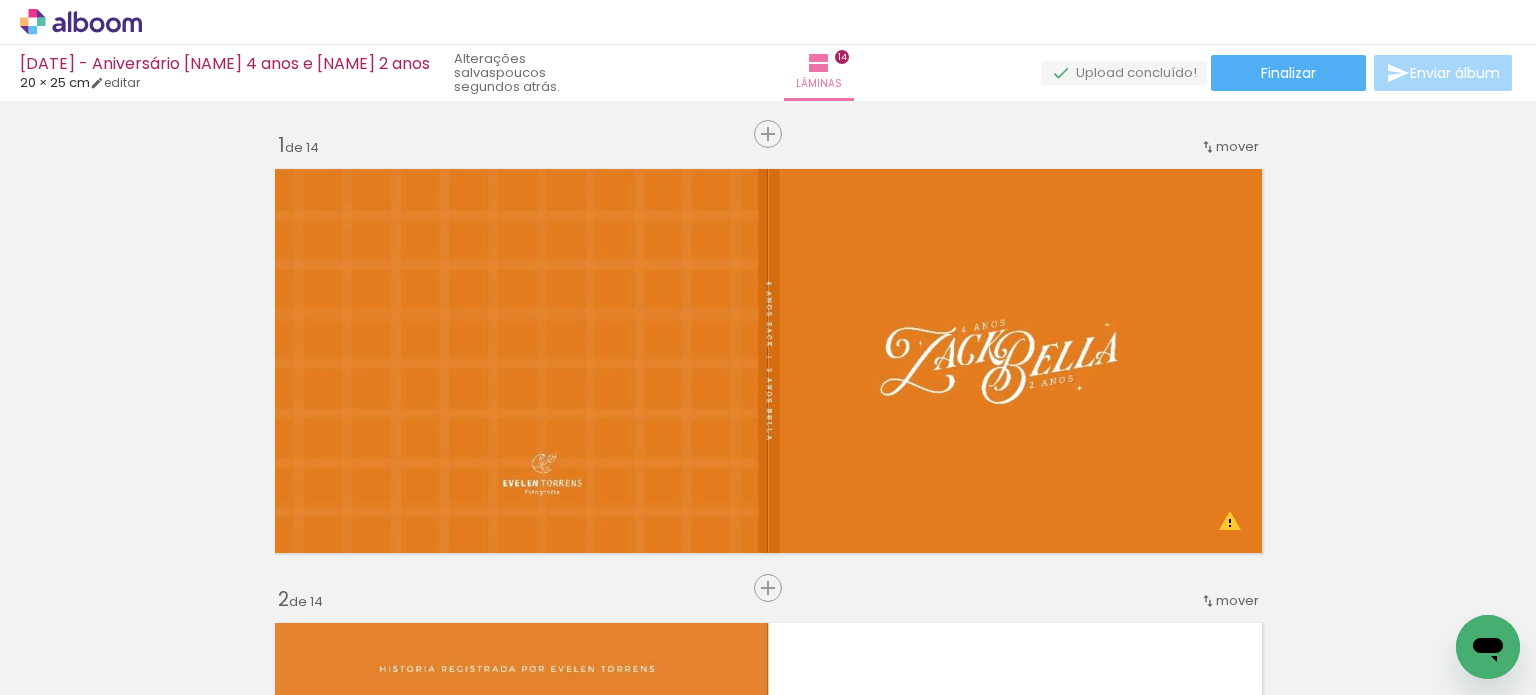 scroll, scrollTop: 0, scrollLeft: 0, axis: both 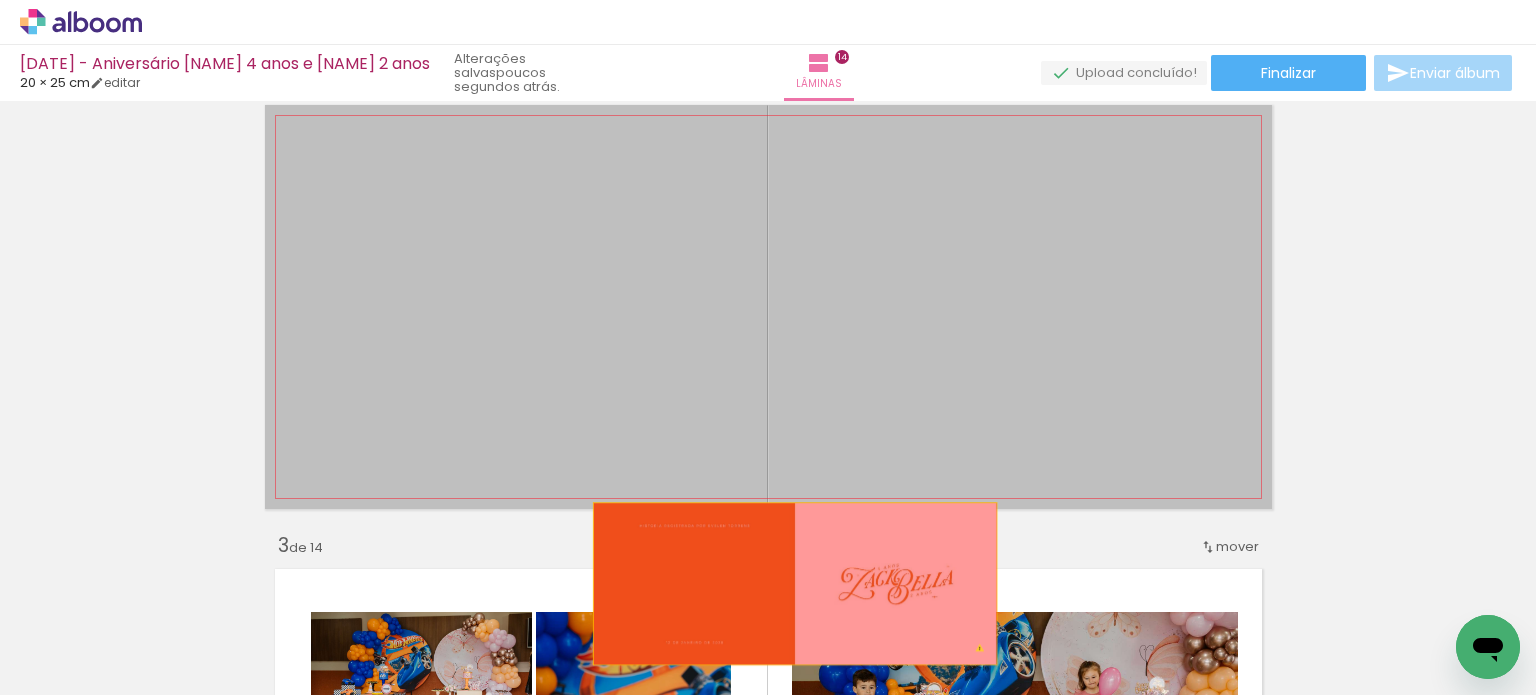 drag, startPoint x: 828, startPoint y: 262, endPoint x: 787, endPoint y: 601, distance: 341.47034 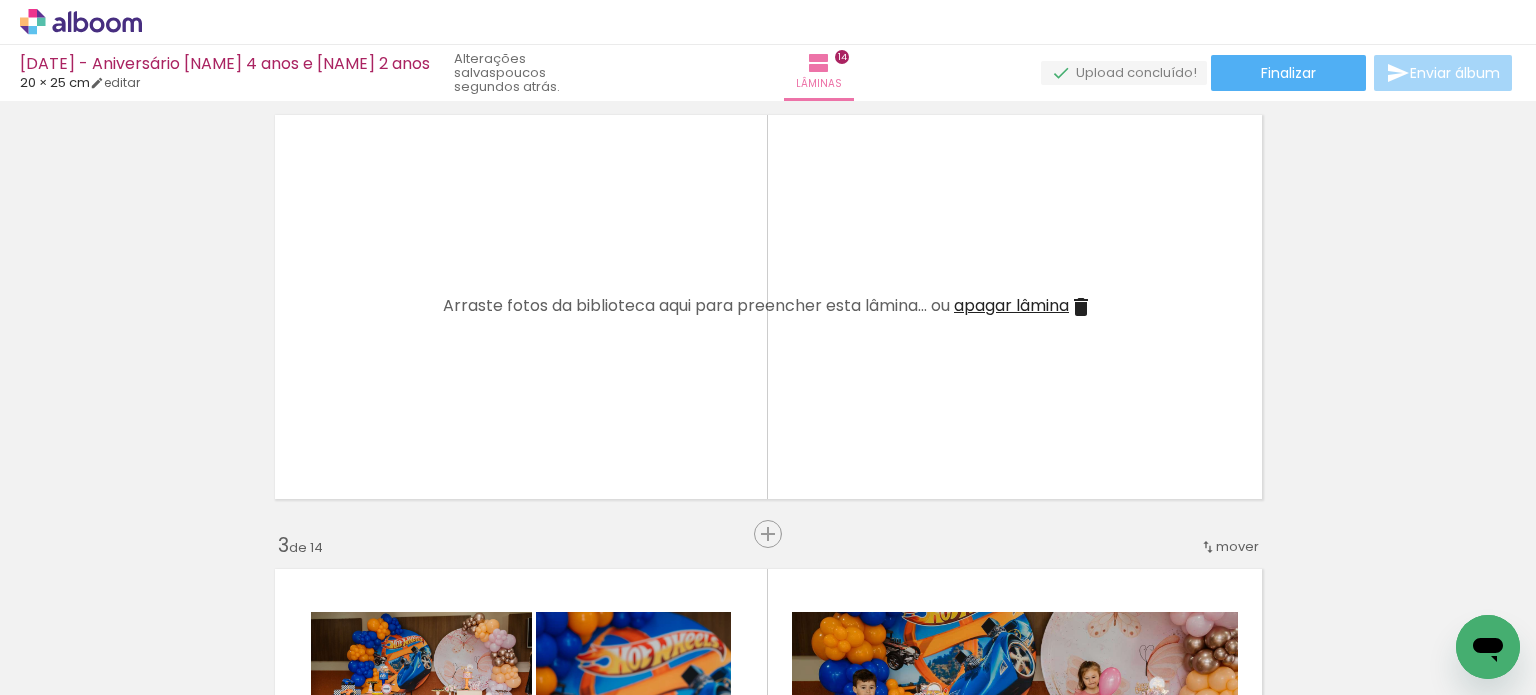 scroll, scrollTop: 0, scrollLeft: 0, axis: both 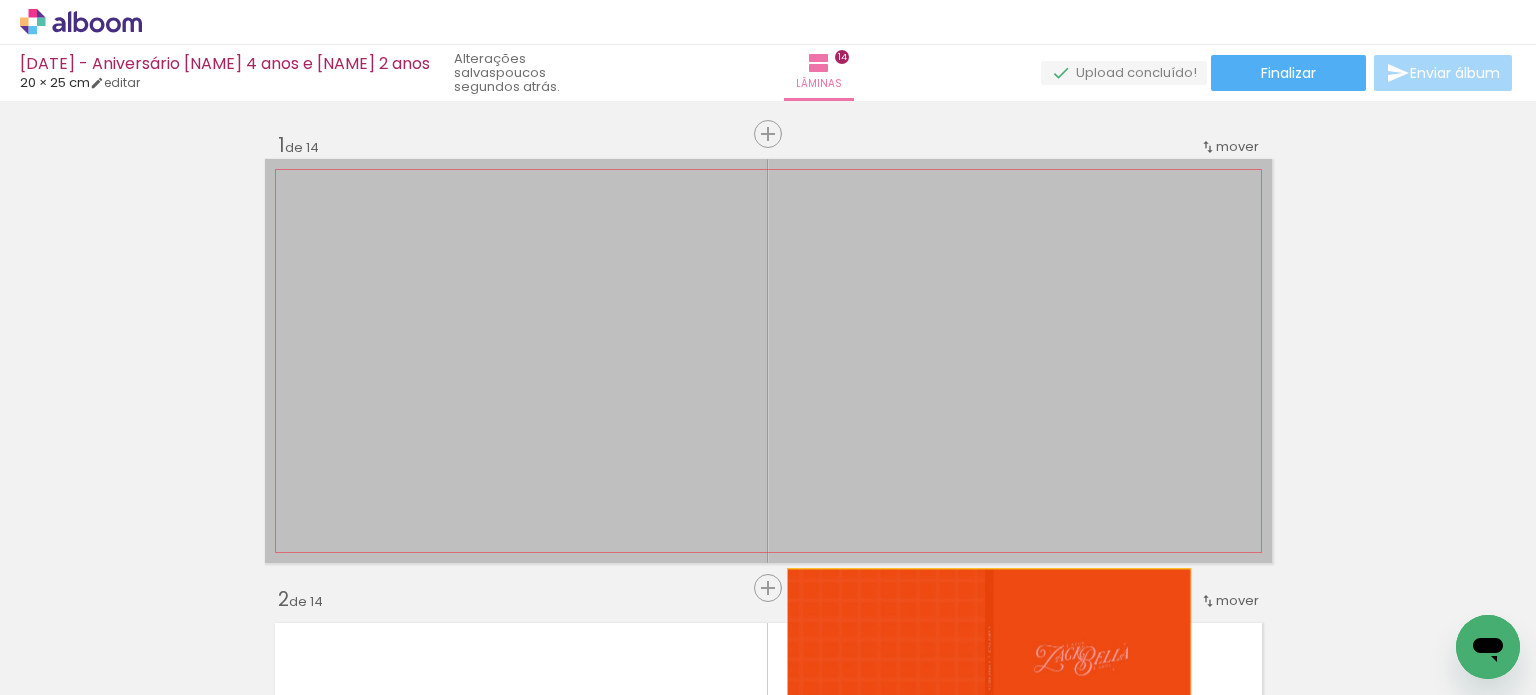 drag, startPoint x: 942, startPoint y: 374, endPoint x: 981, endPoint y: 651, distance: 279.73203 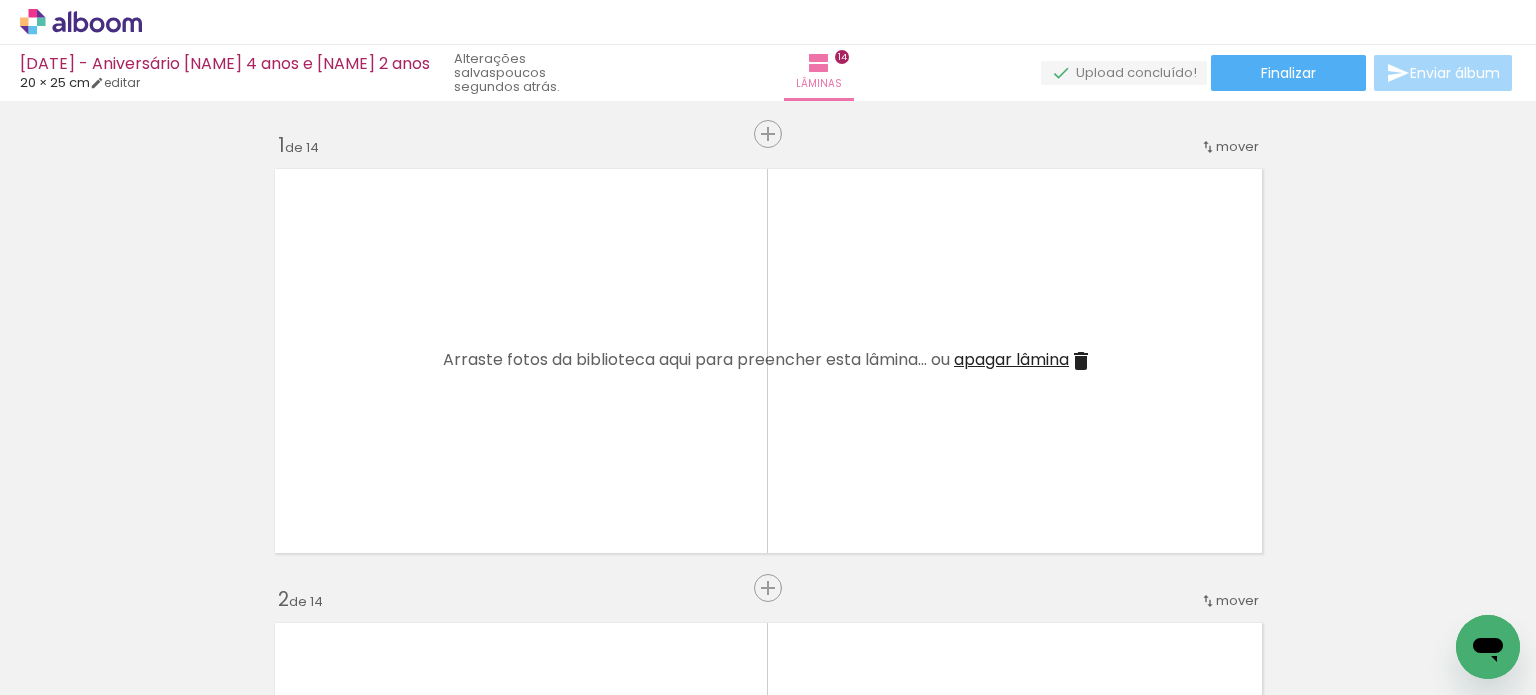 click at bounding box center [-1165, 587] 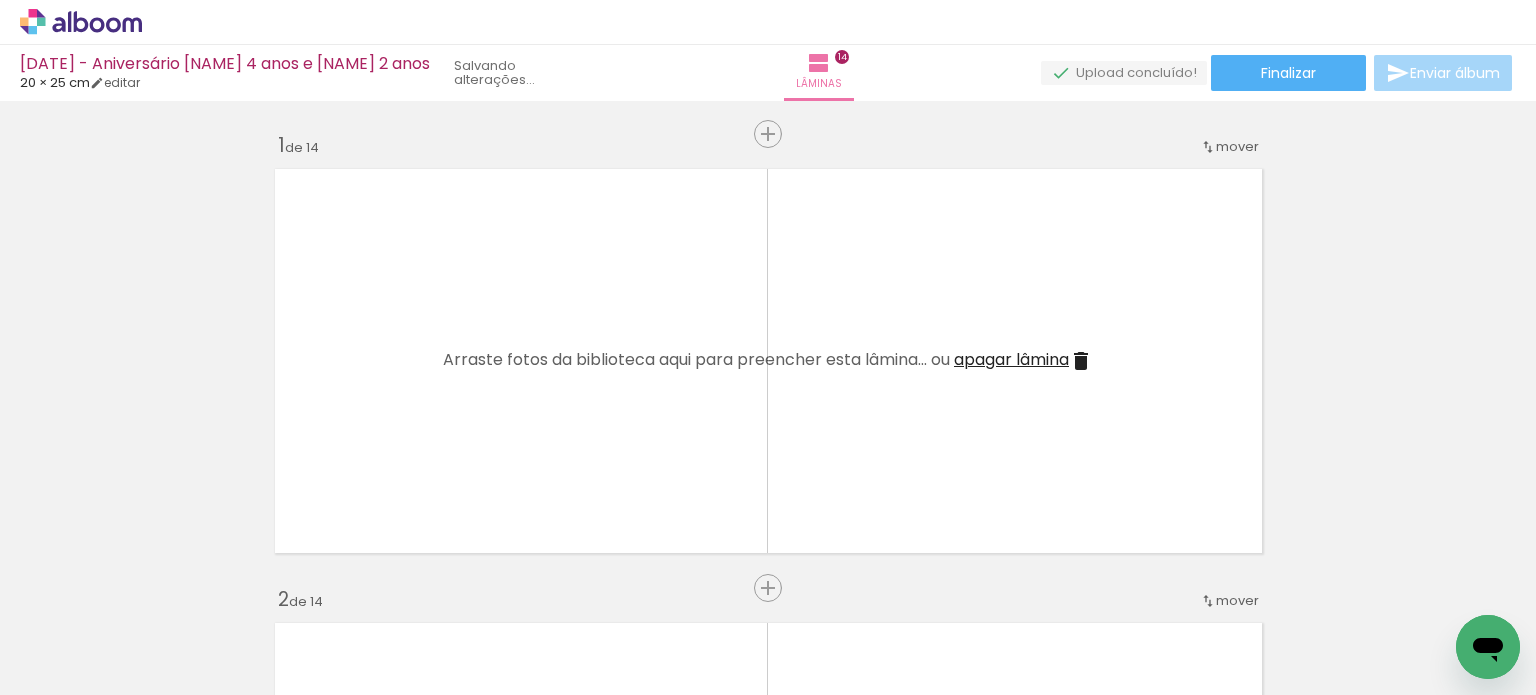 scroll, scrollTop: 0, scrollLeft: 4345, axis: horizontal 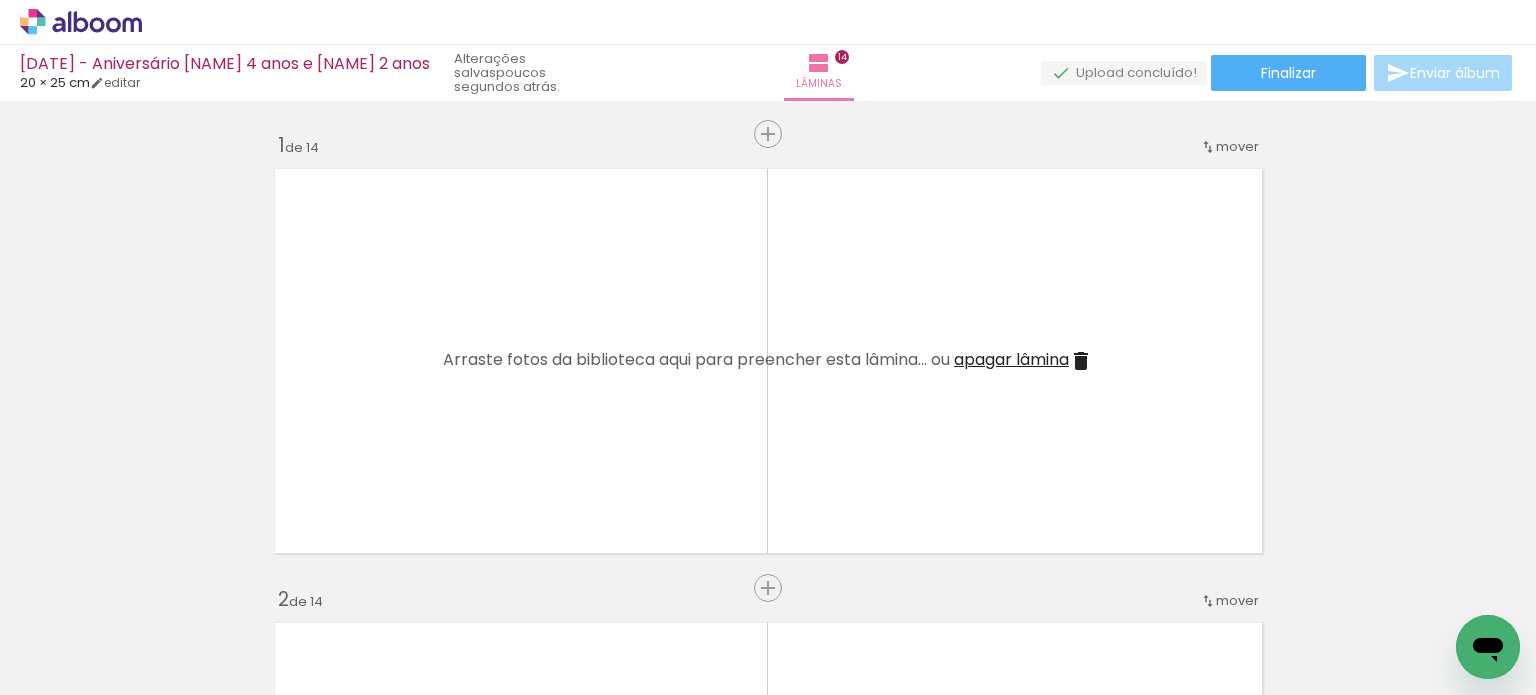 click at bounding box center [-1053, 587] 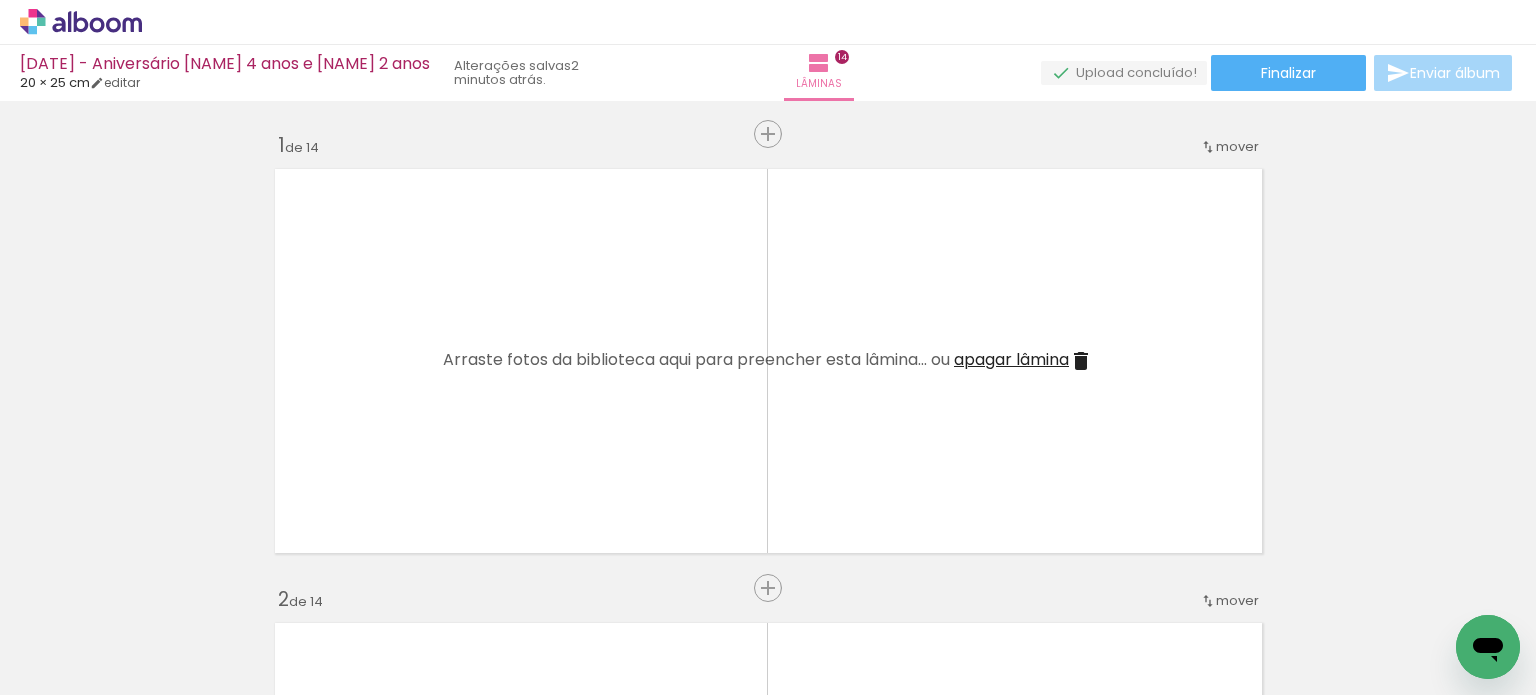 scroll, scrollTop: 0, scrollLeft: 2576, axis: horizontal 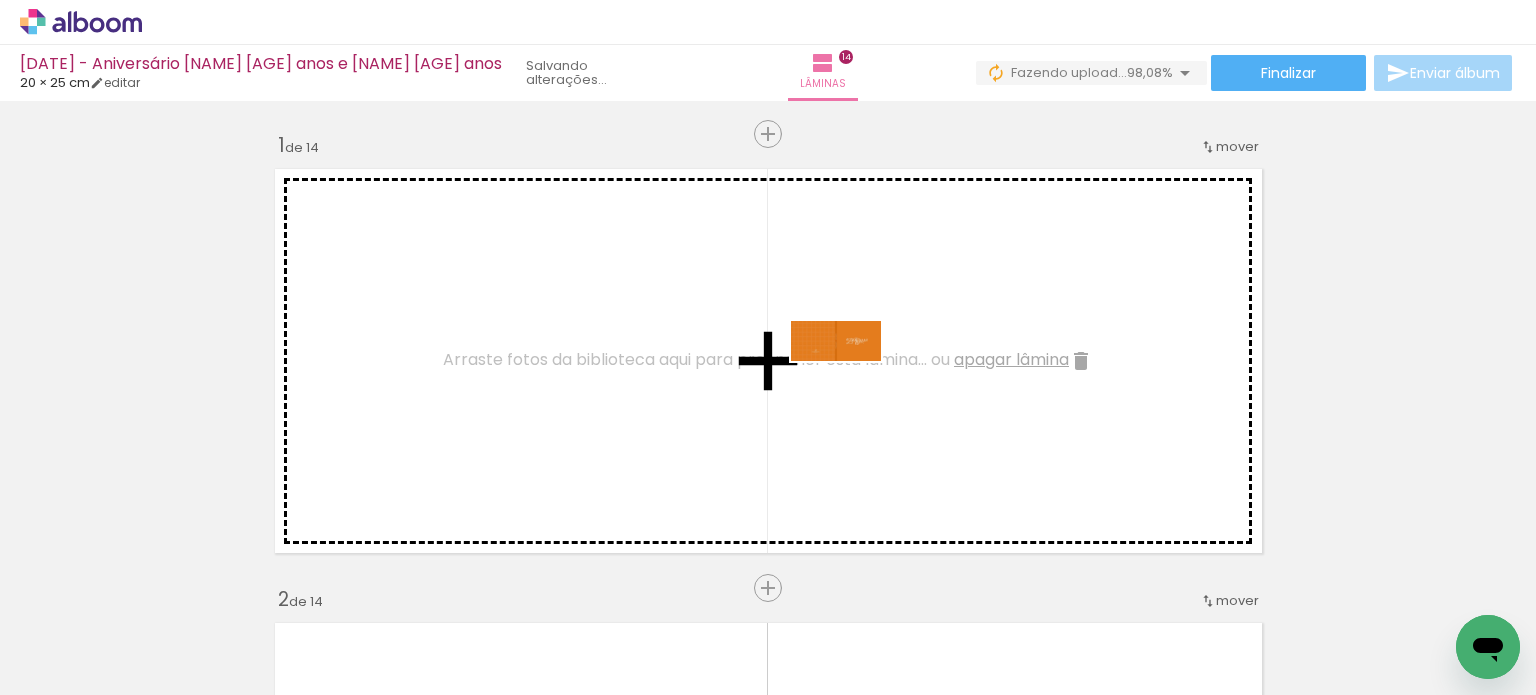 drag, startPoint x: 1428, startPoint y: 637, endPoint x: 827, endPoint y: 382, distance: 652.85986 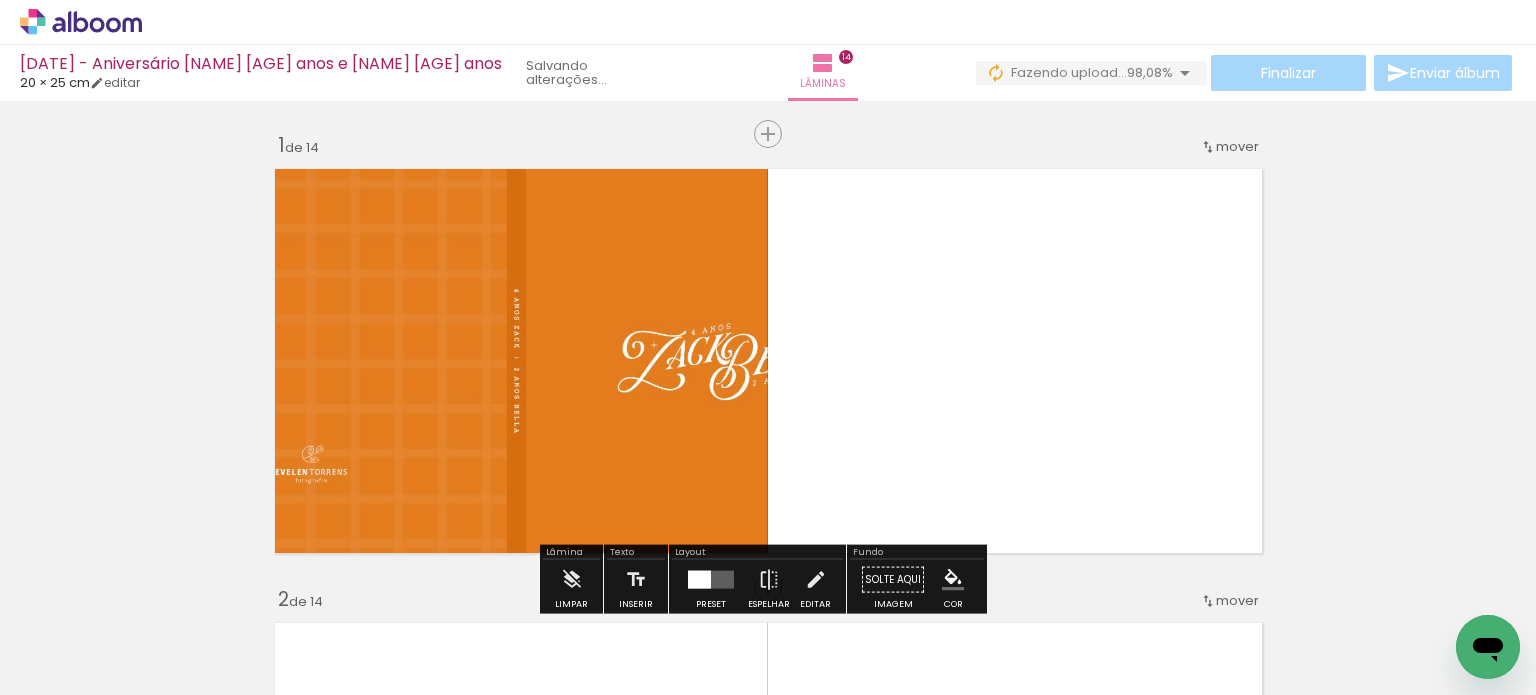 click at bounding box center (711, 580) 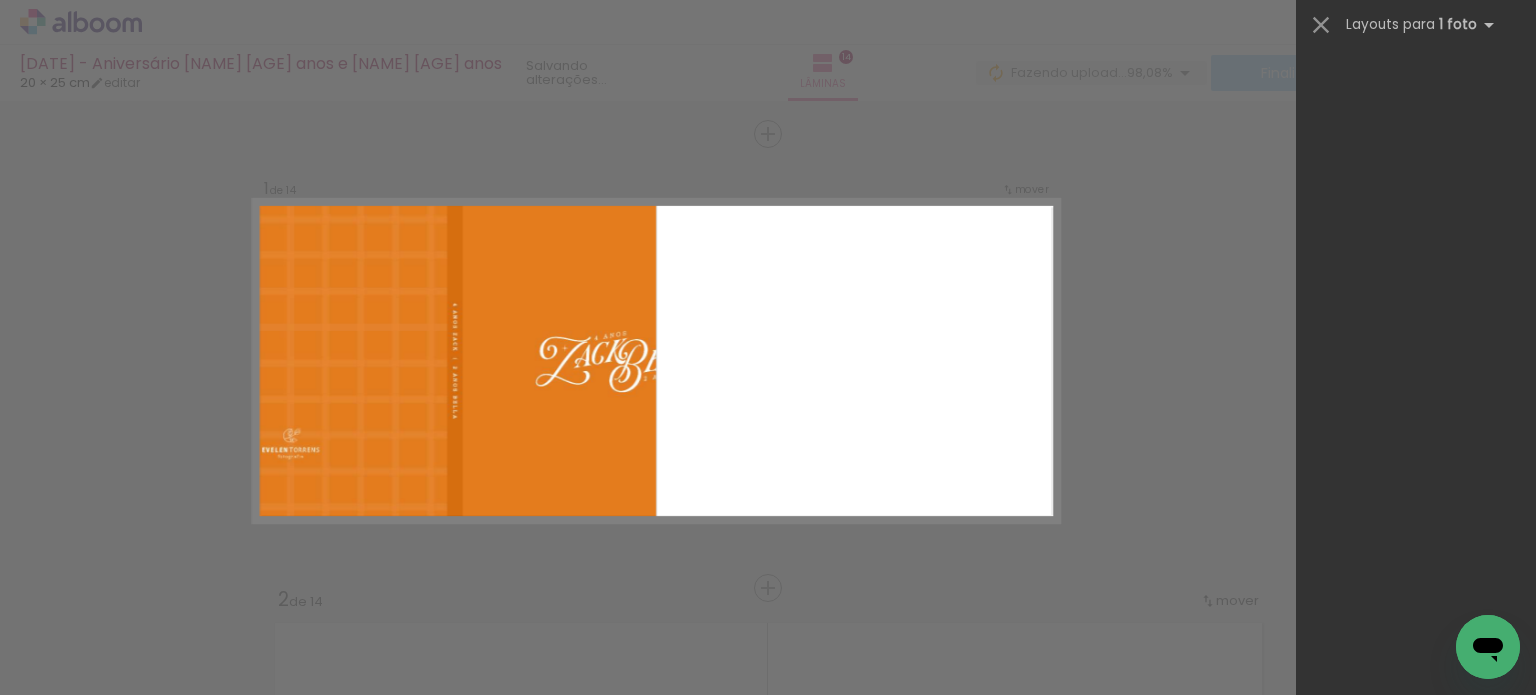 scroll, scrollTop: 0, scrollLeft: 0, axis: both 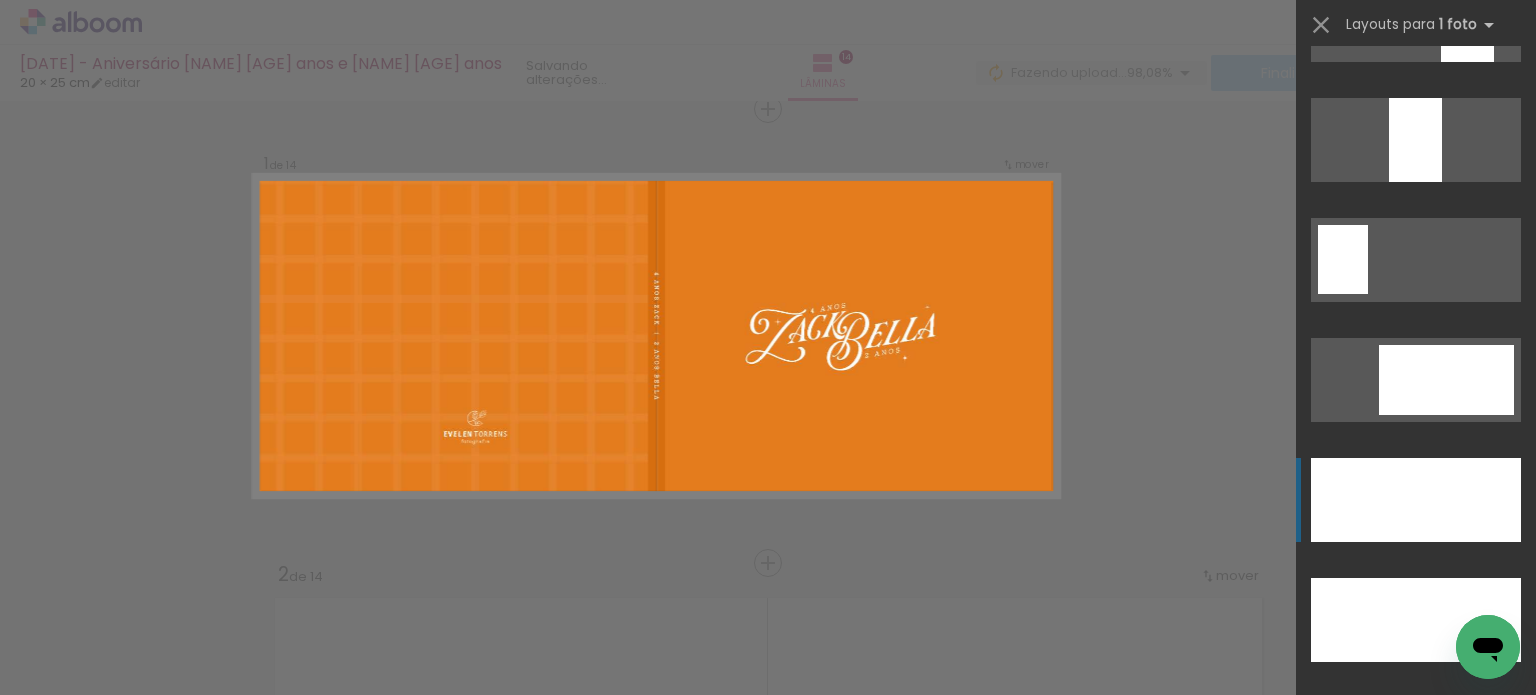 click at bounding box center [1416, 620] 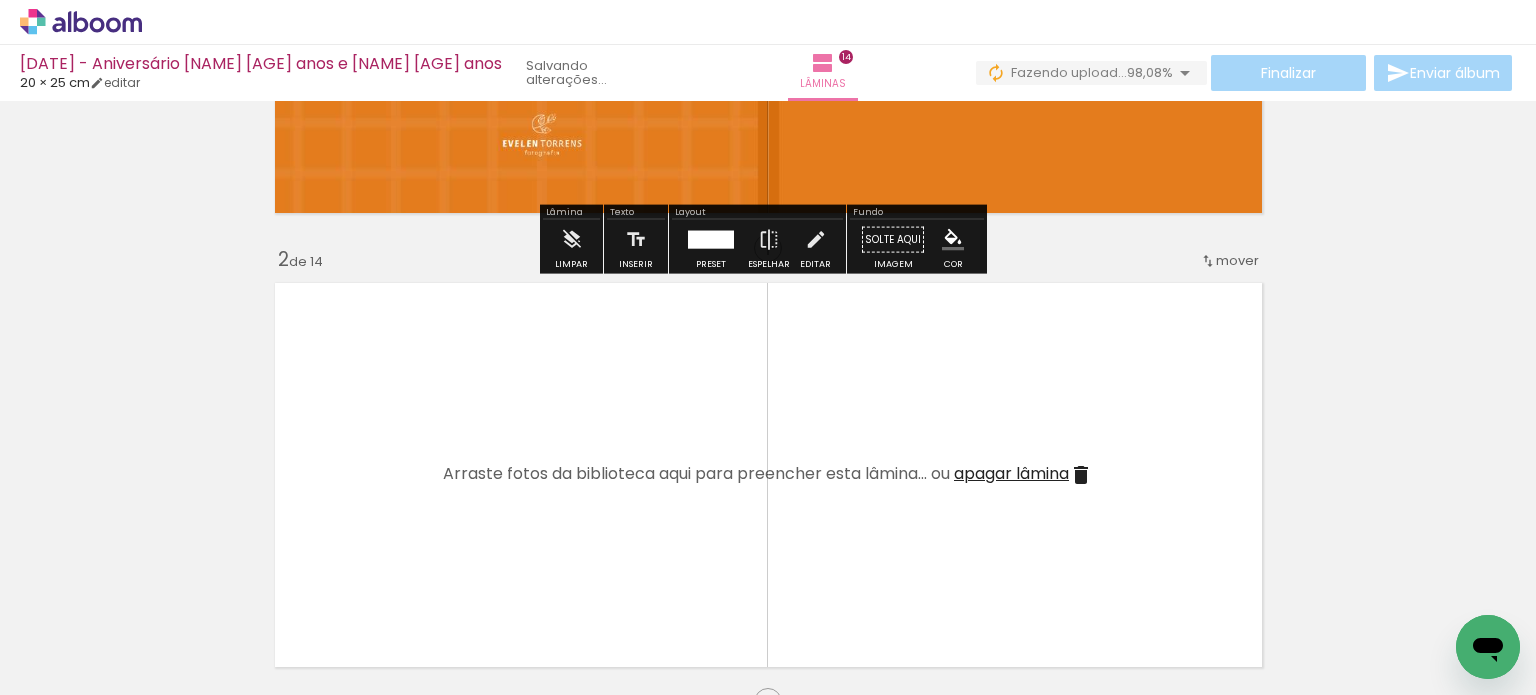 scroll, scrollTop: 420, scrollLeft: 0, axis: vertical 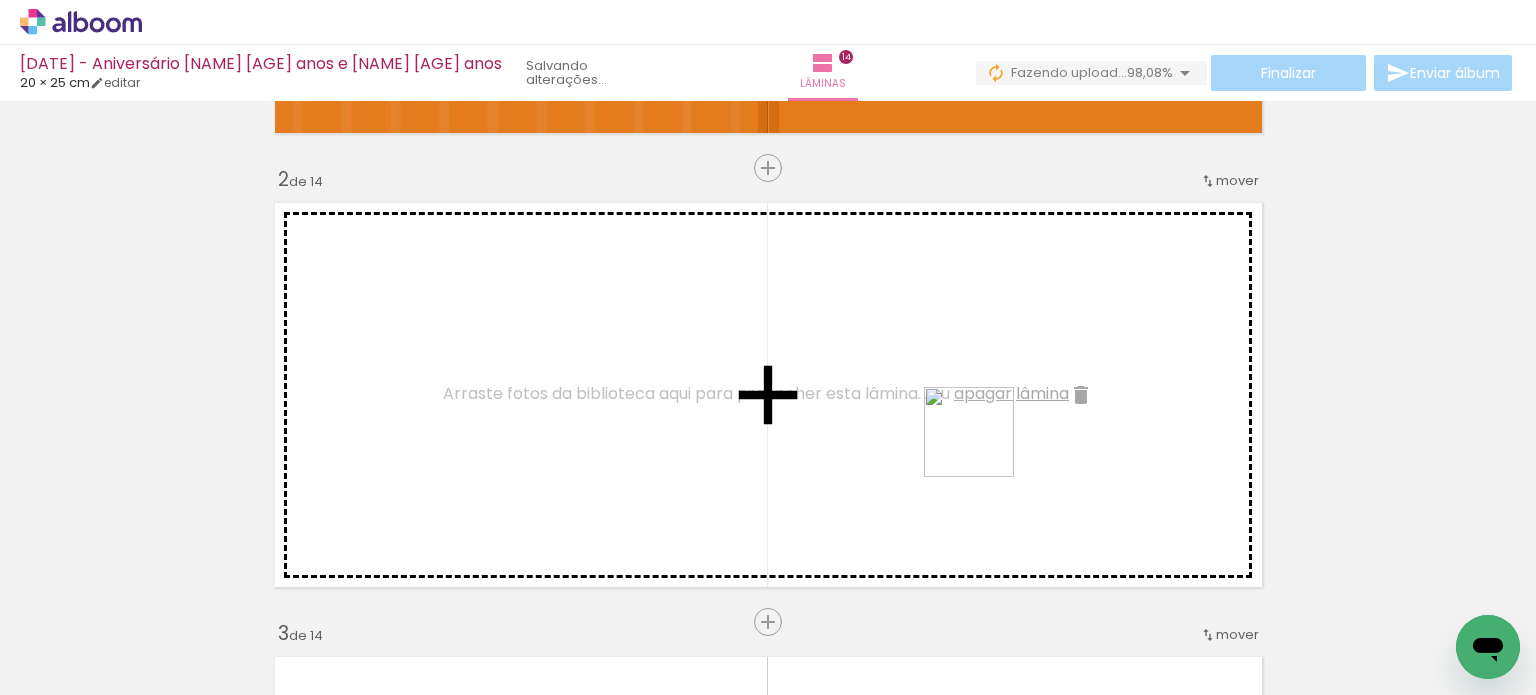 drag, startPoint x: 1524, startPoint y: 612, endPoint x: 849, endPoint y: 403, distance: 706.6159 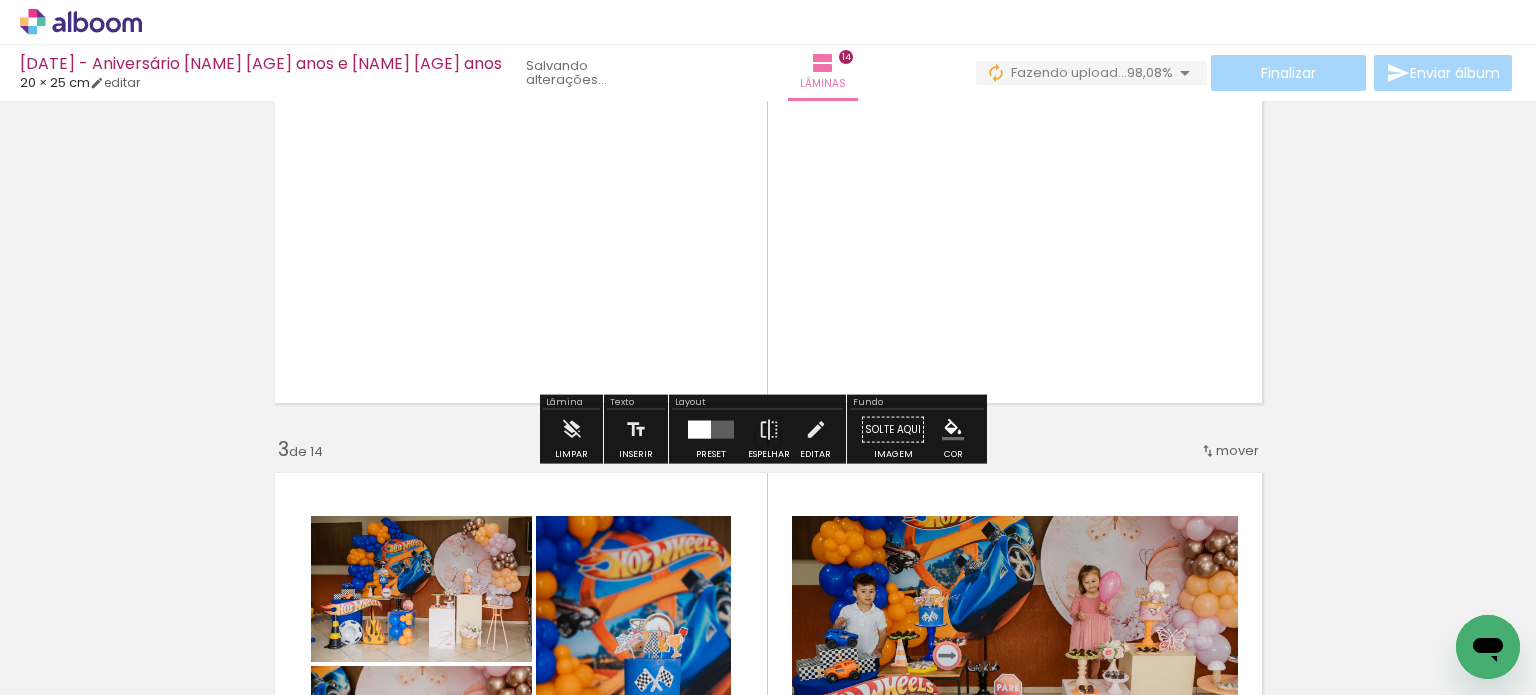 scroll, scrollTop: 704, scrollLeft: 0, axis: vertical 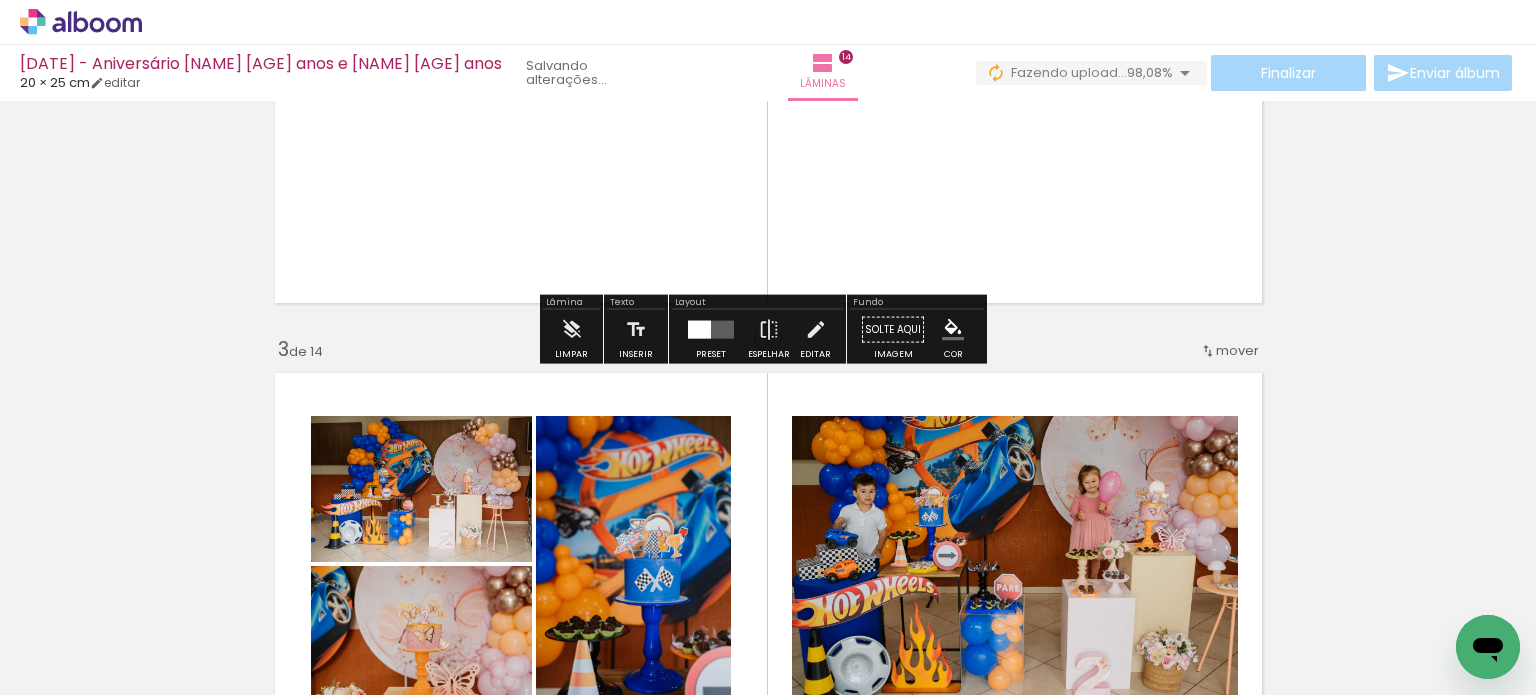 click at bounding box center [699, 330] 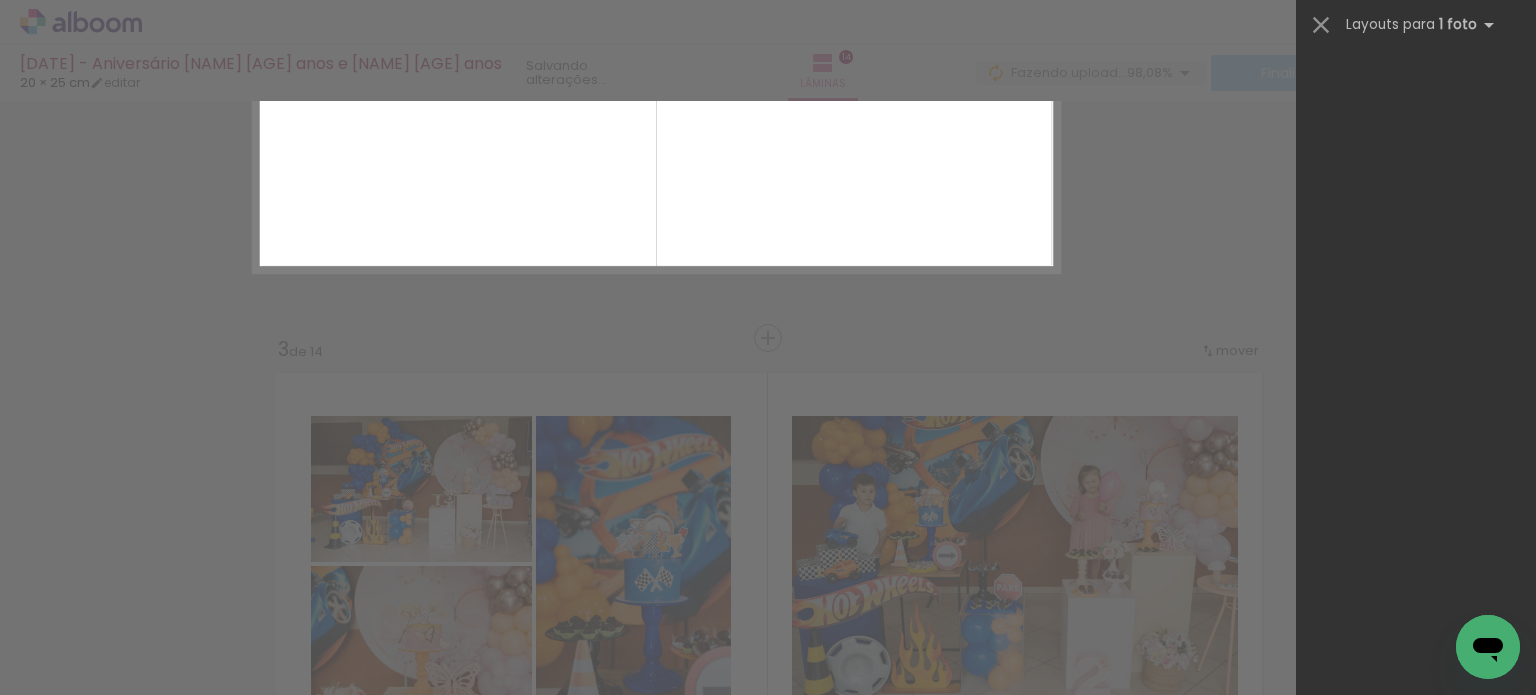scroll, scrollTop: 0, scrollLeft: 0, axis: both 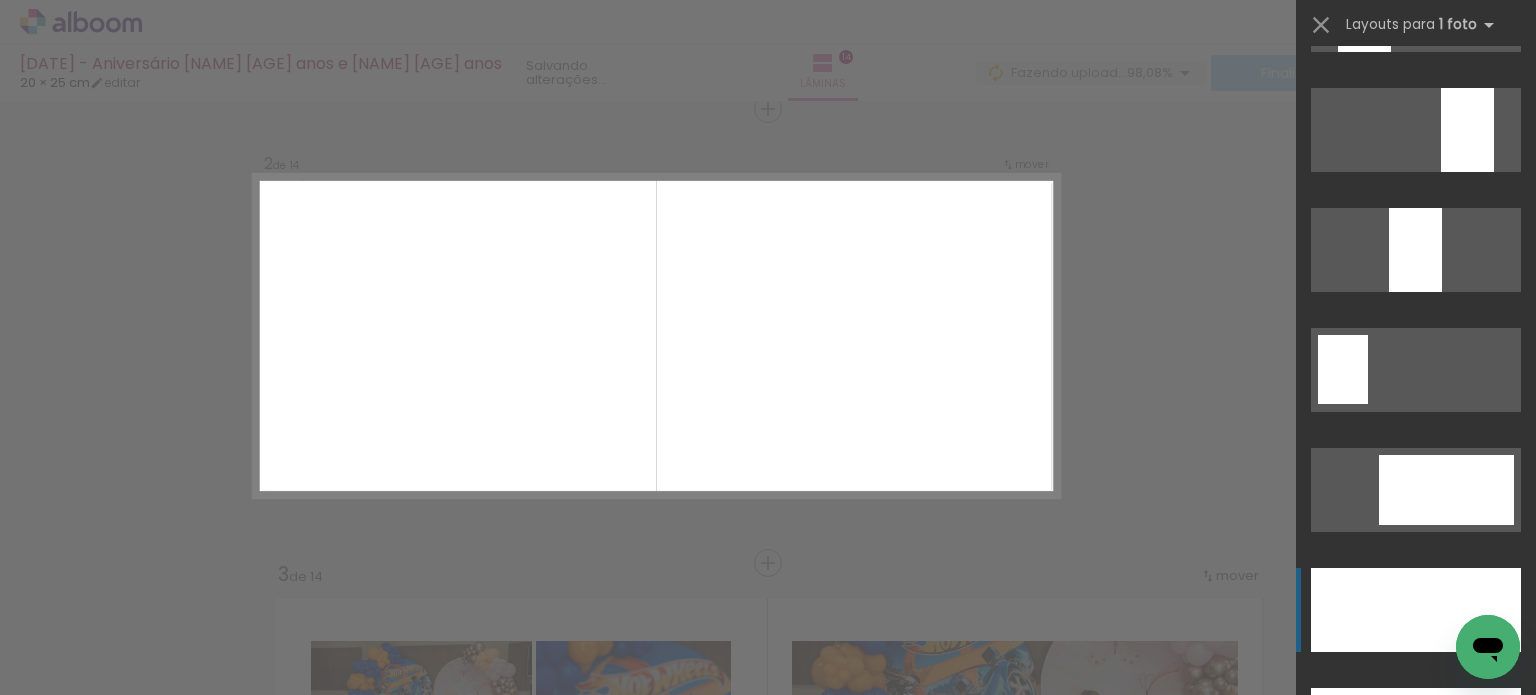 click at bounding box center [1416, 730] 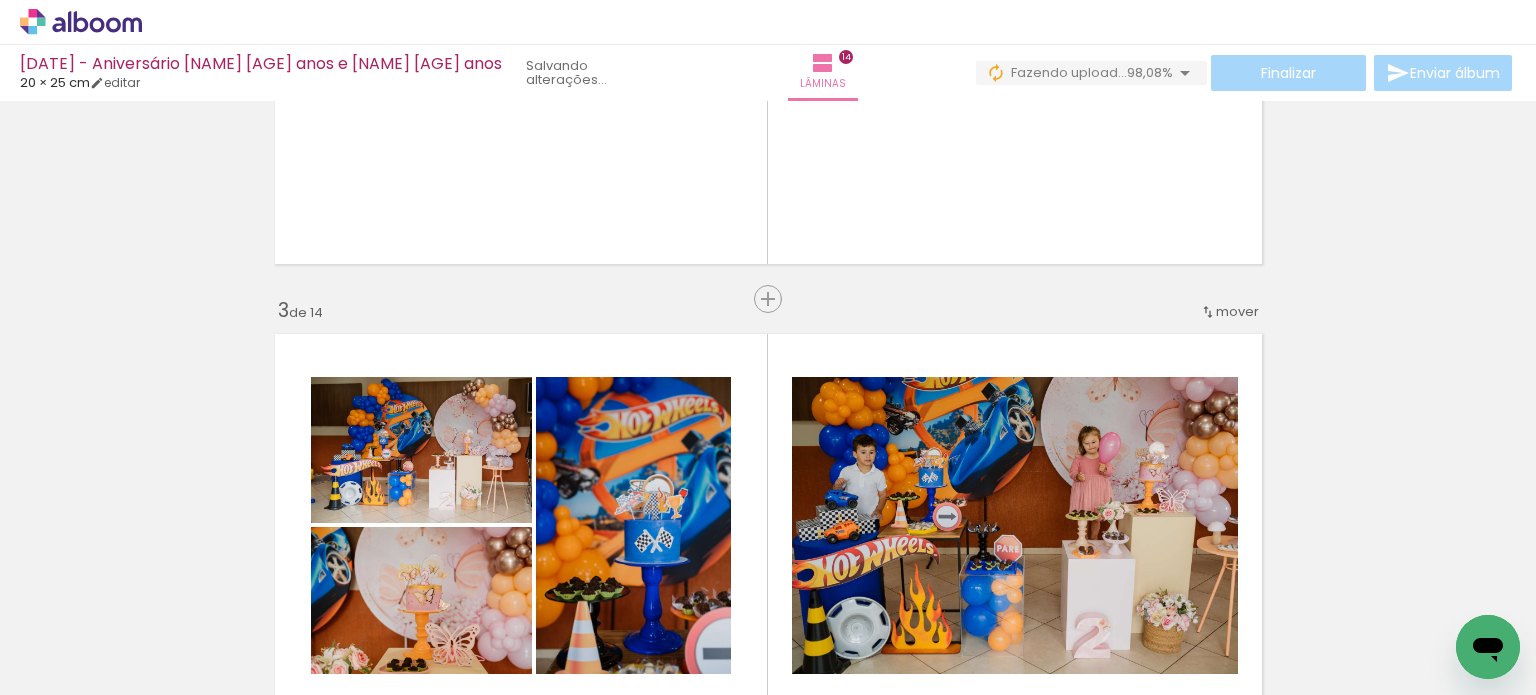 scroll, scrollTop: 0, scrollLeft: 0, axis: both 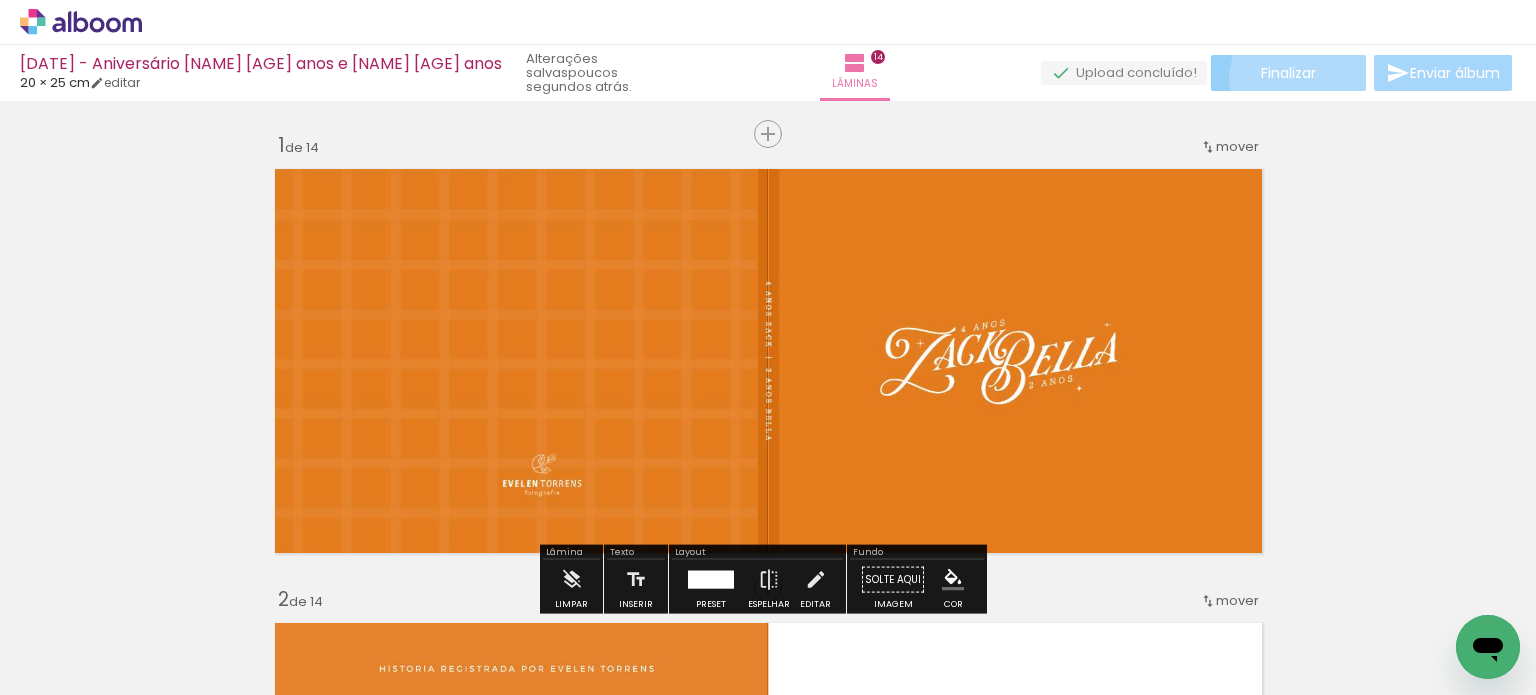 click on "Finalizar" 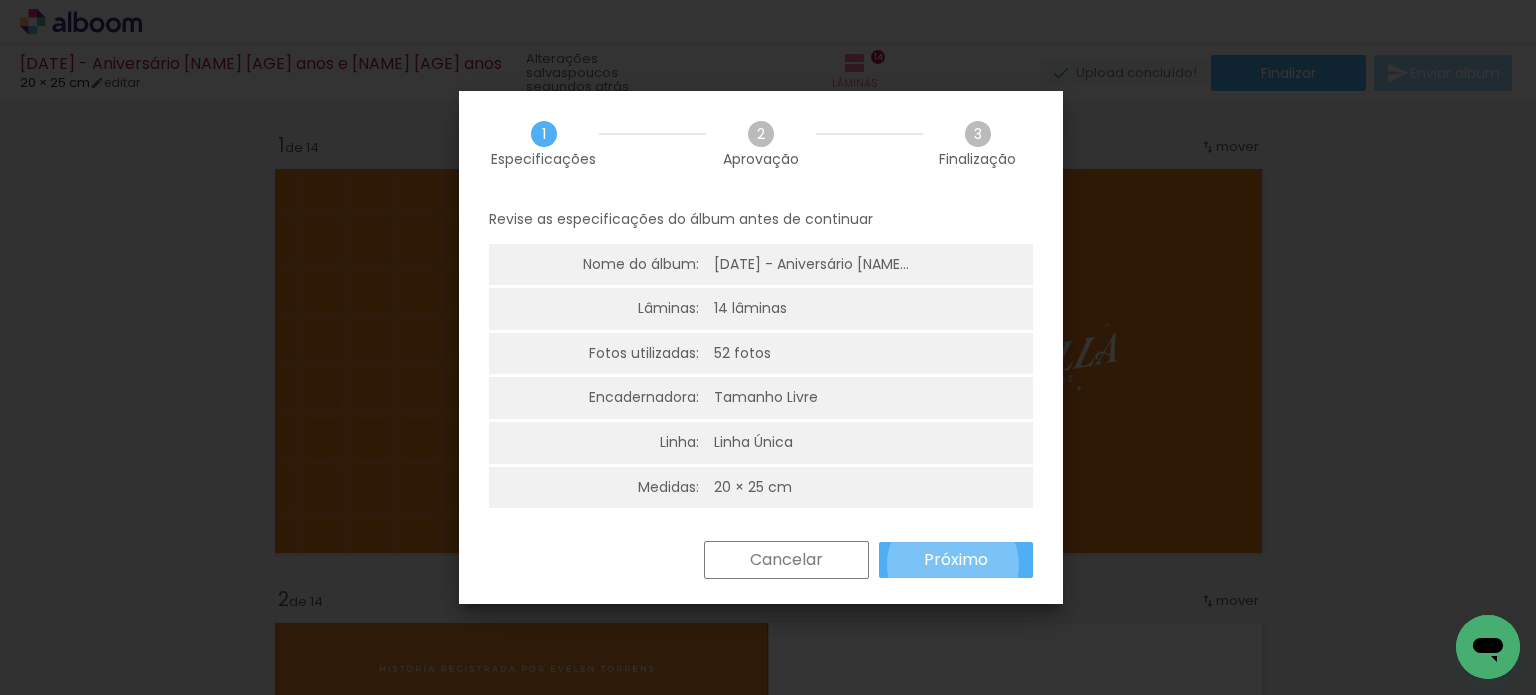 click on "Próximo" at bounding box center (0, 0) 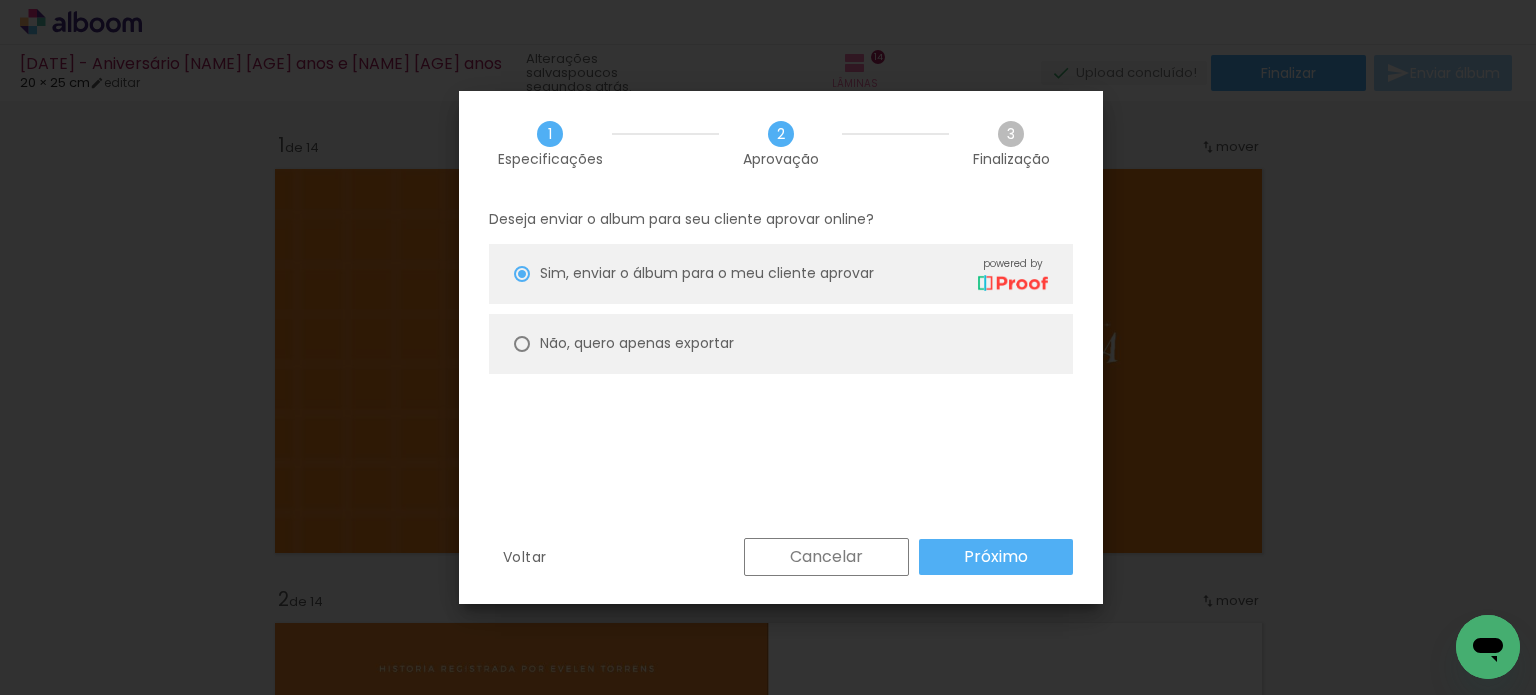 click on "Cancelar Próximo" at bounding box center [903, 557] 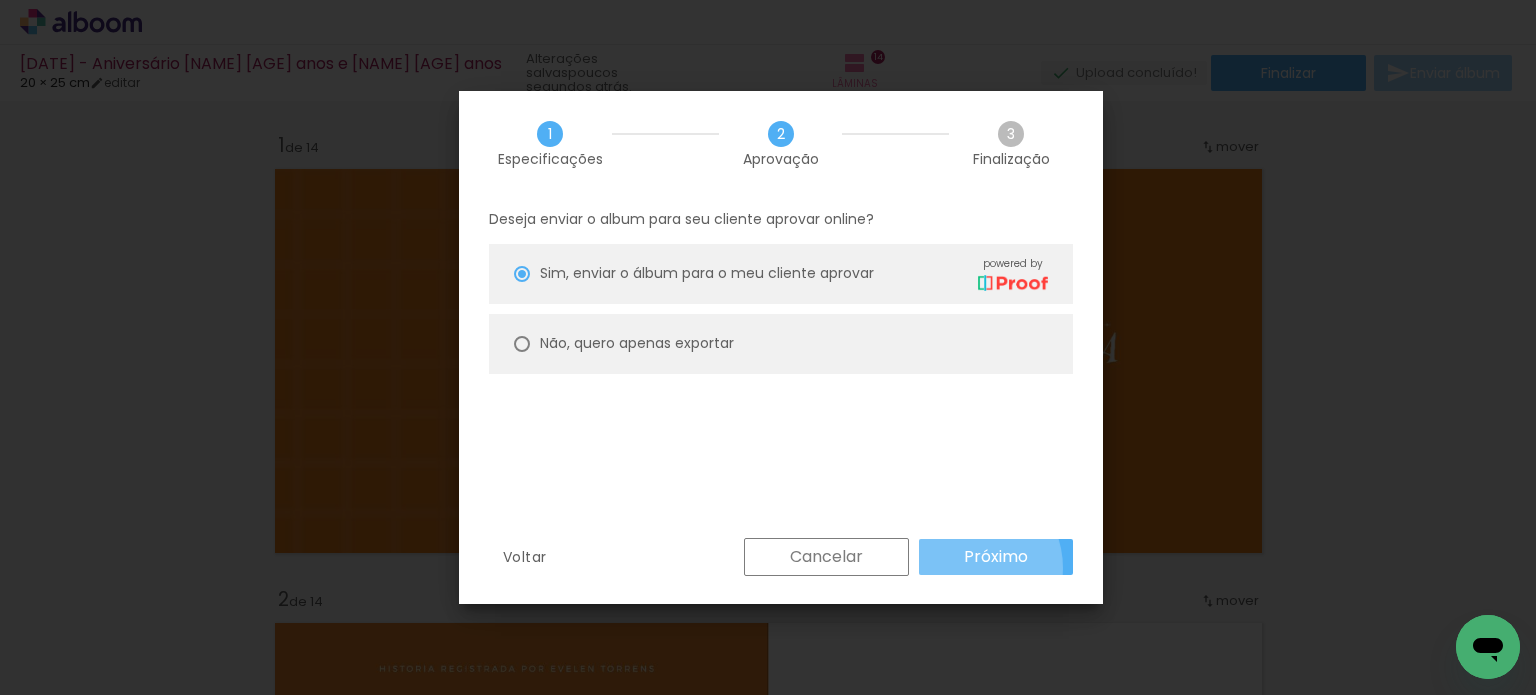 click on "Próximo" at bounding box center (996, 557) 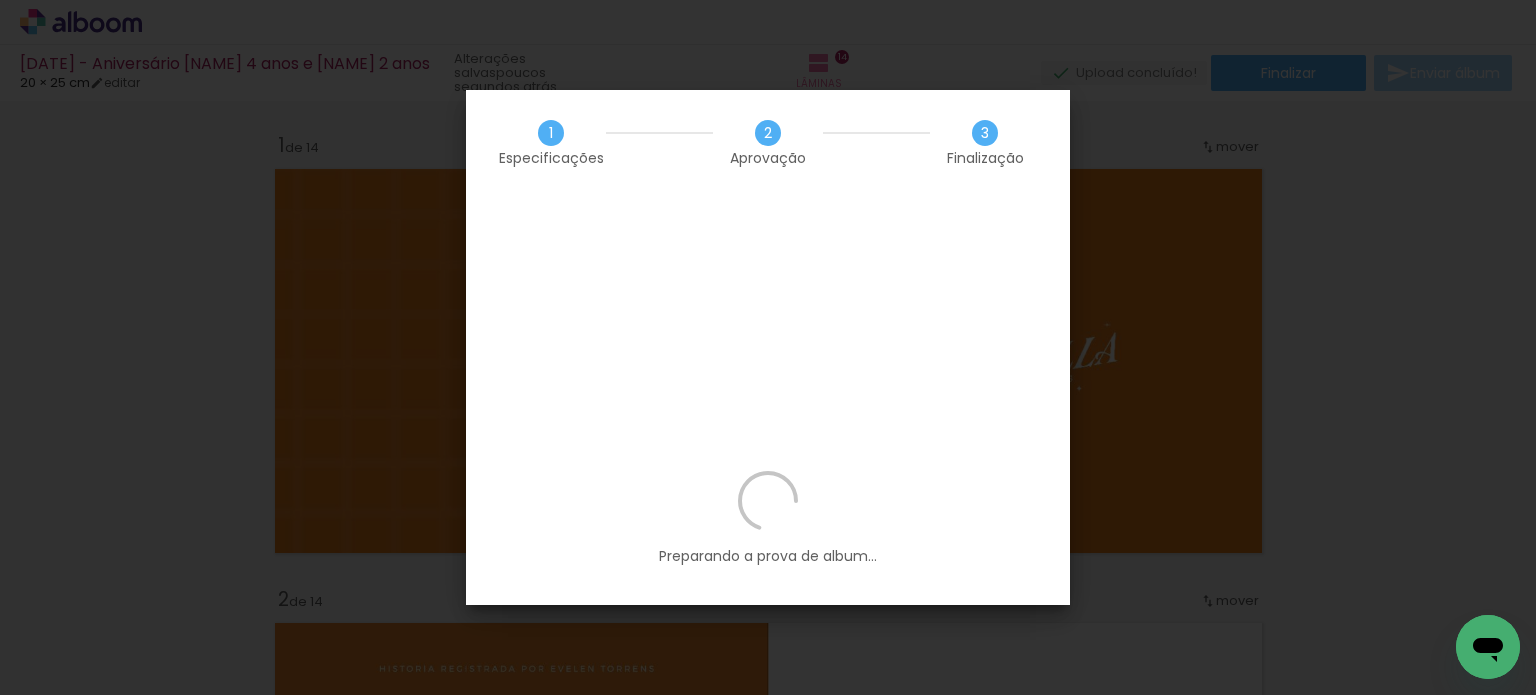 scroll, scrollTop: 0, scrollLeft: 0, axis: both 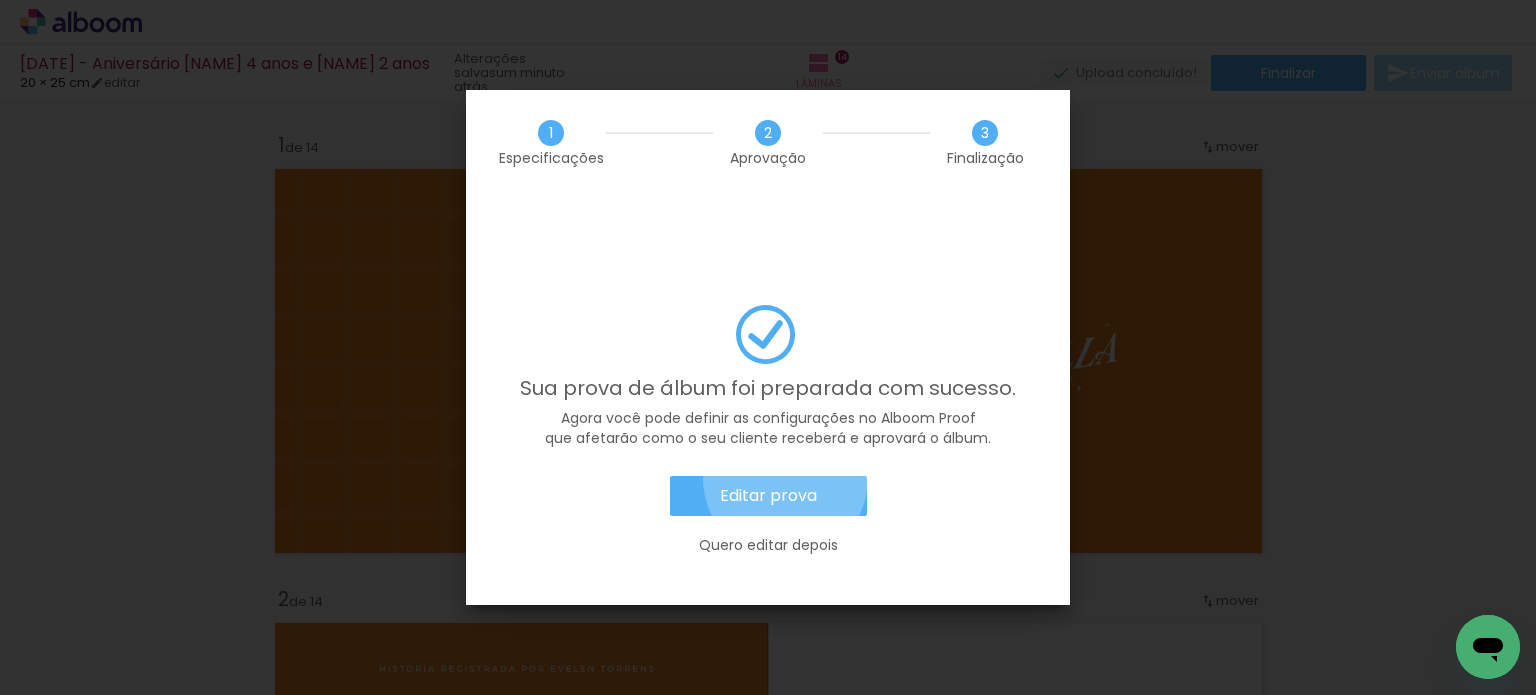 click on "Editar prova" at bounding box center (768, 496) 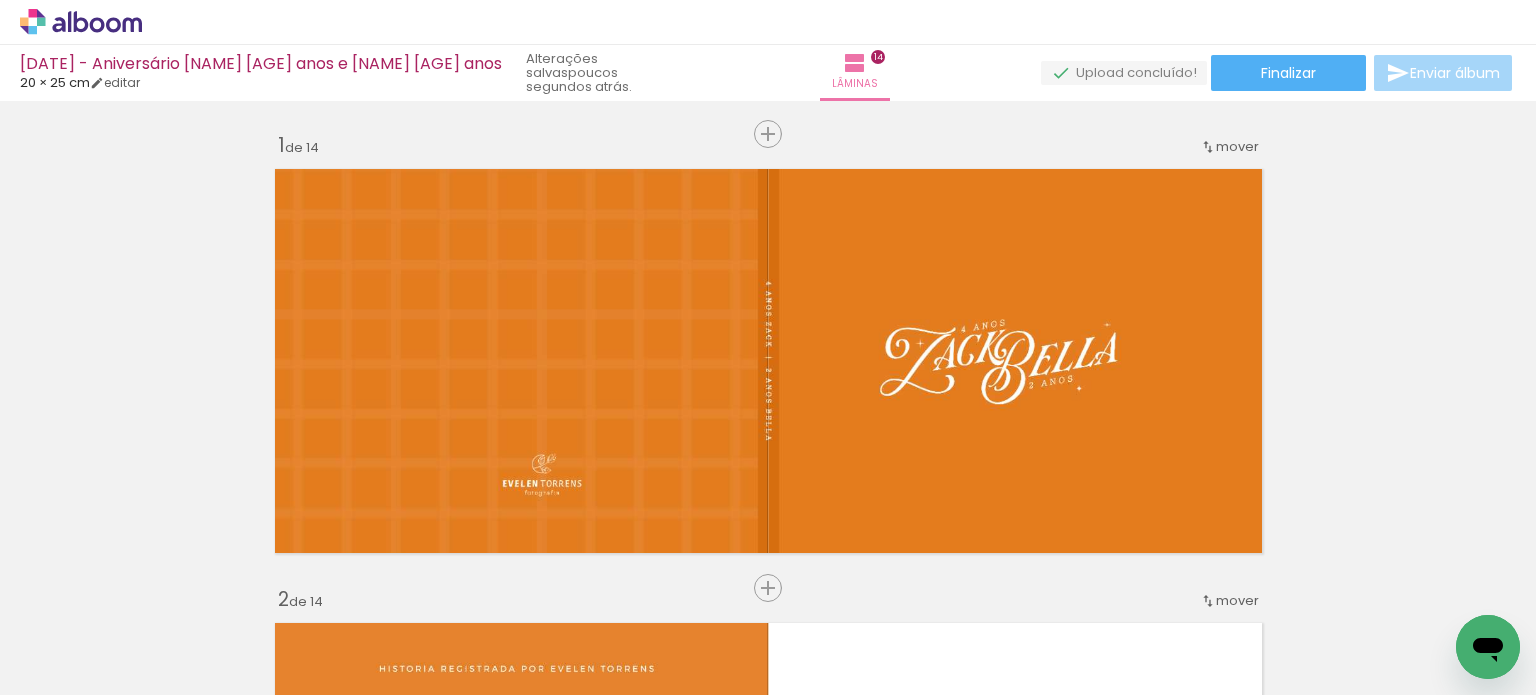scroll, scrollTop: 0, scrollLeft: 0, axis: both 